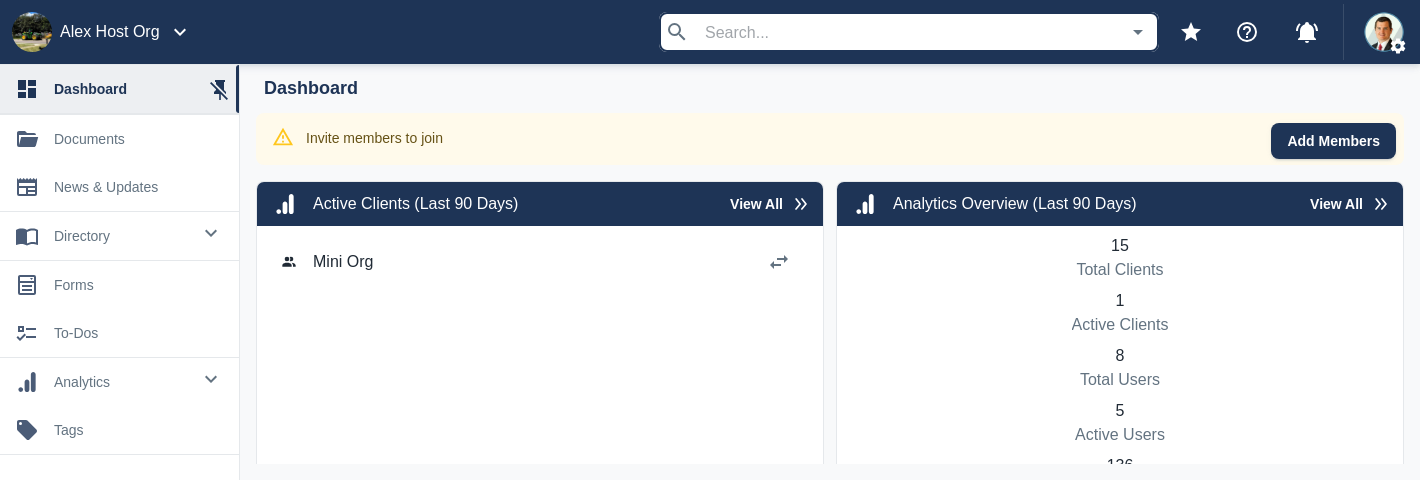 scroll, scrollTop: 0, scrollLeft: 0, axis: both 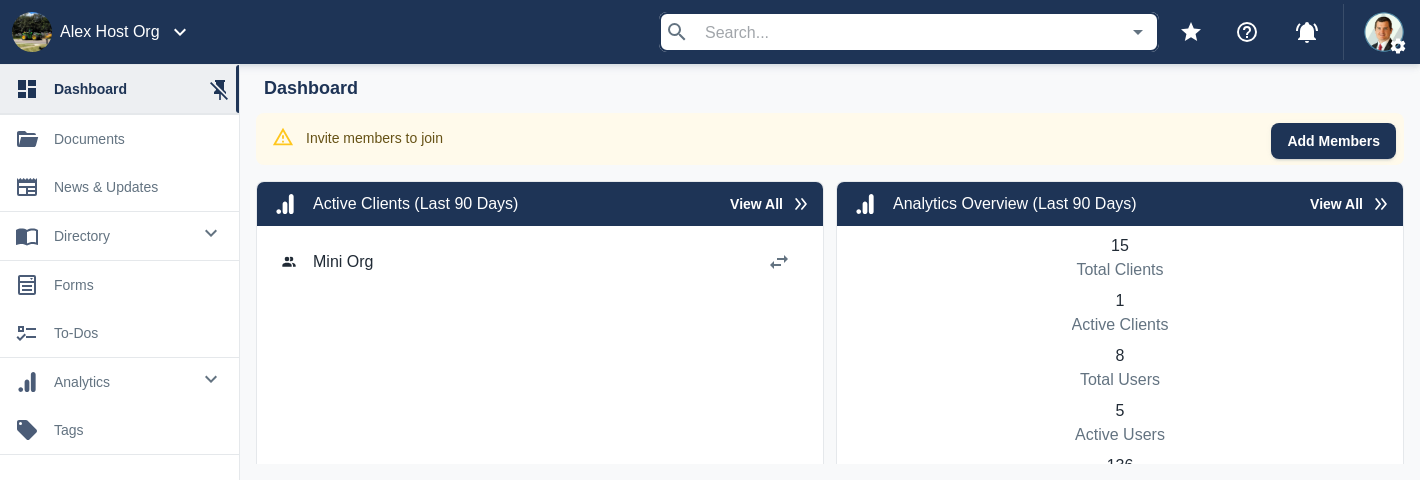 click on "directory" at bounding box center [122, 236] 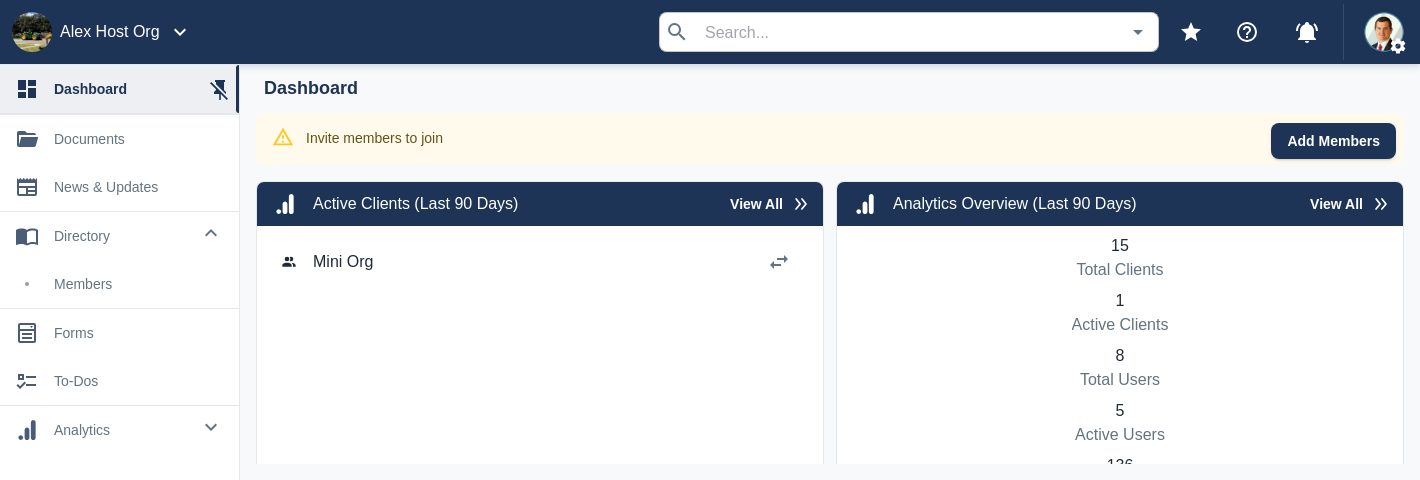click on "members" at bounding box center [119, 284] 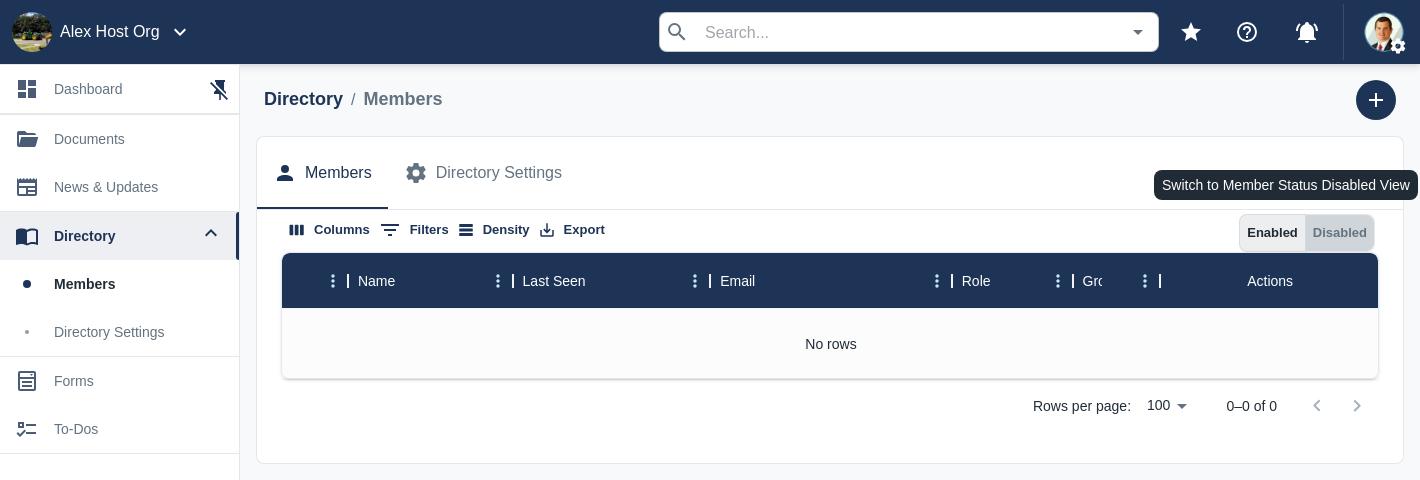 click on "Disabled" at bounding box center (1340, 233) 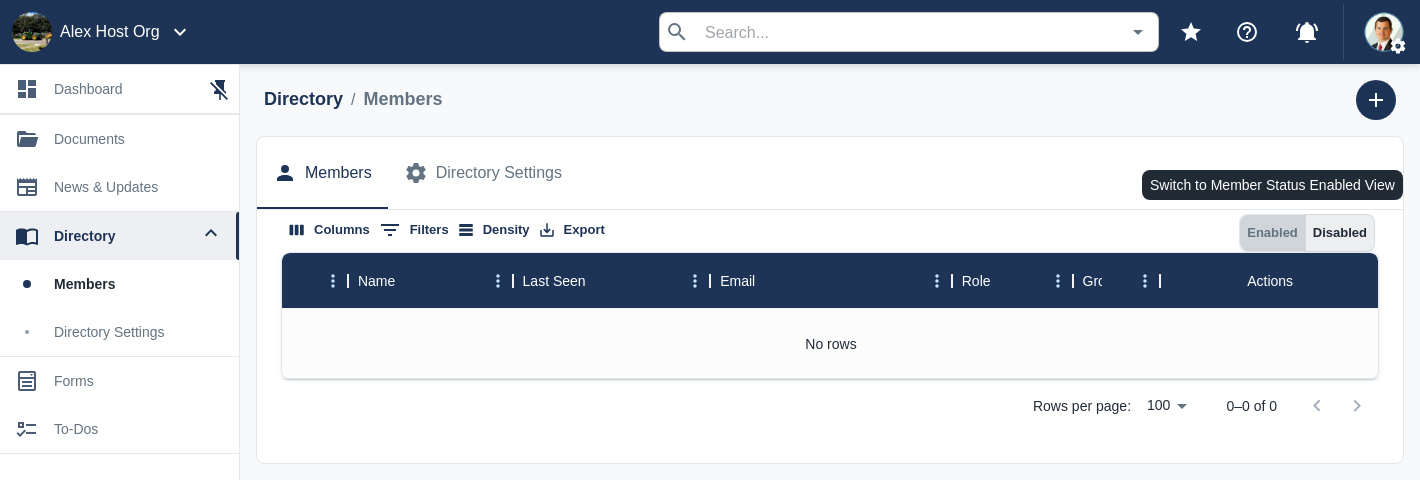 click on "Enabled" at bounding box center (1272, 233) 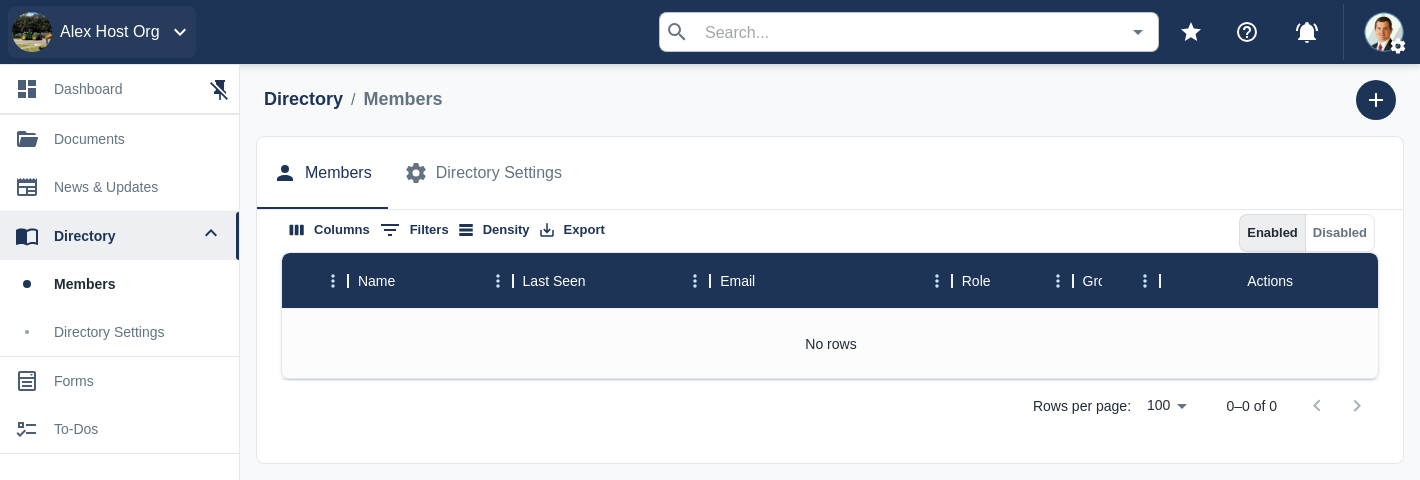 click at bounding box center [180, 32] 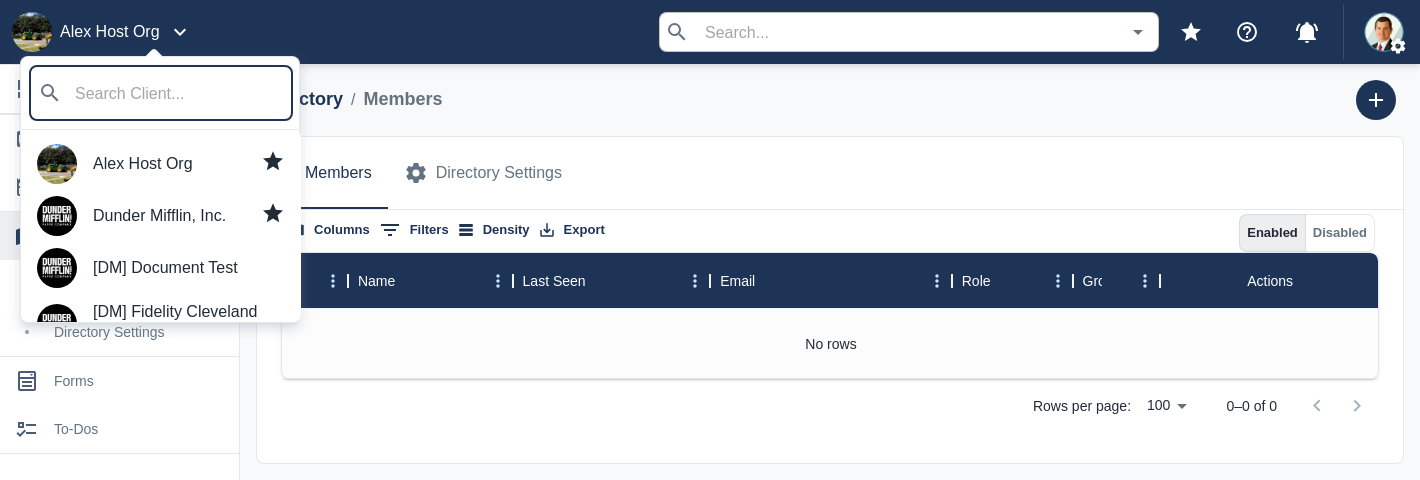 click on "Dunder Mifflin, Inc." at bounding box center [189, 216] 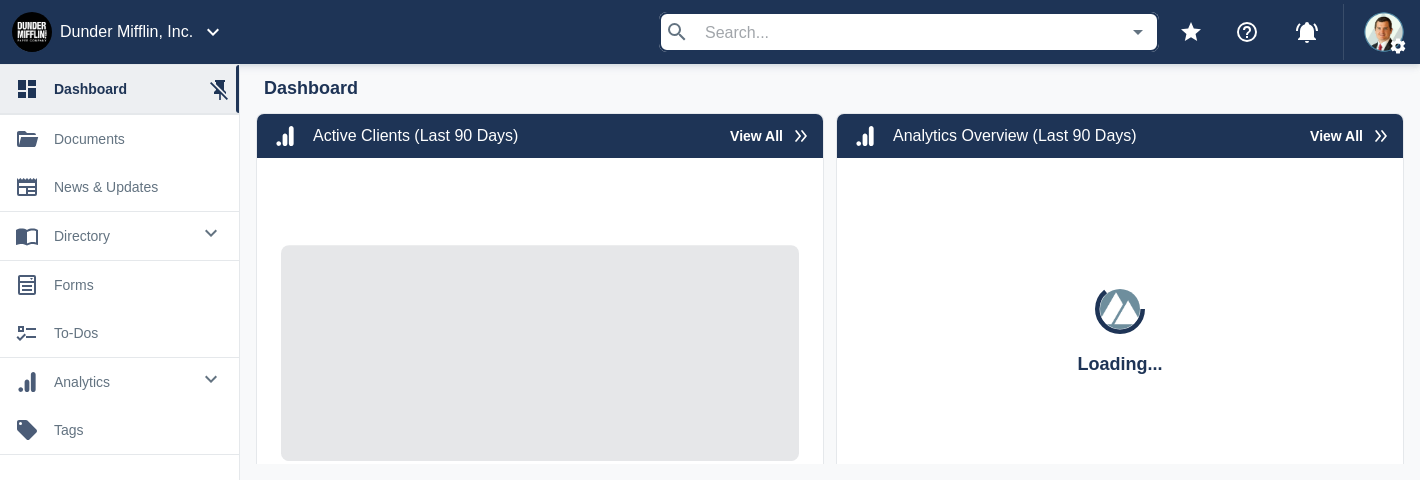 click on "directory" at bounding box center (122, 236) 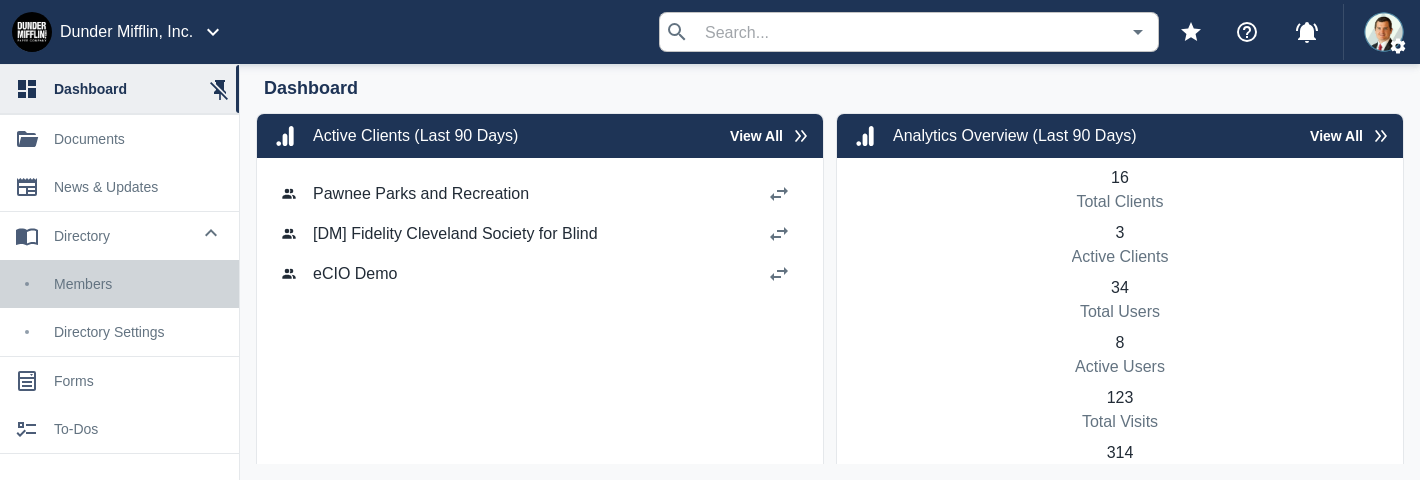 click on "members" at bounding box center [138, 284] 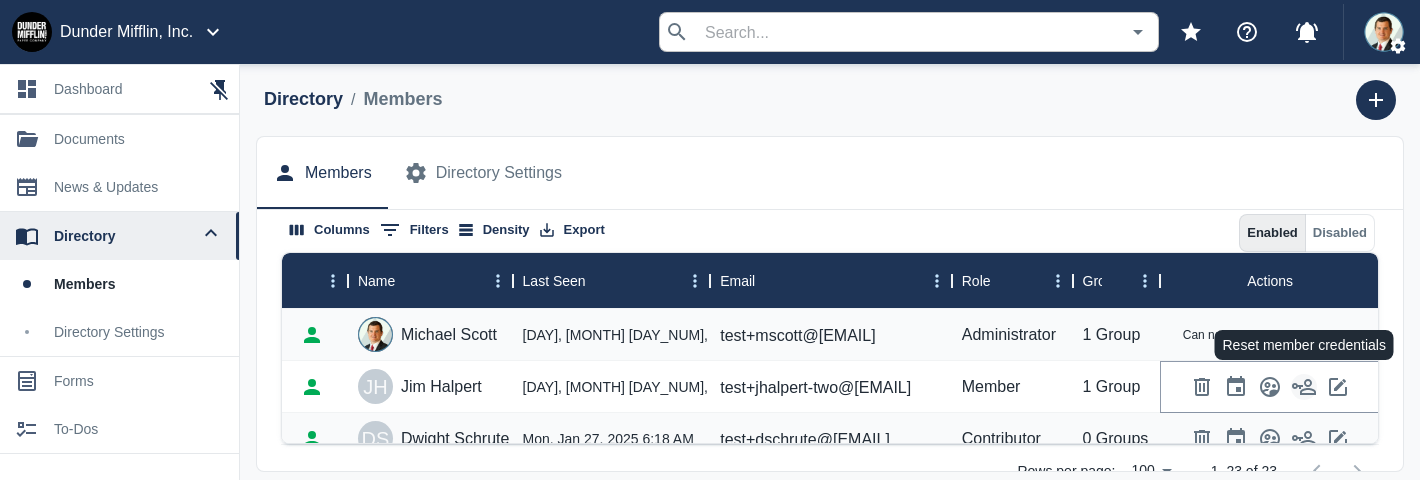 click at bounding box center [1304, 387] 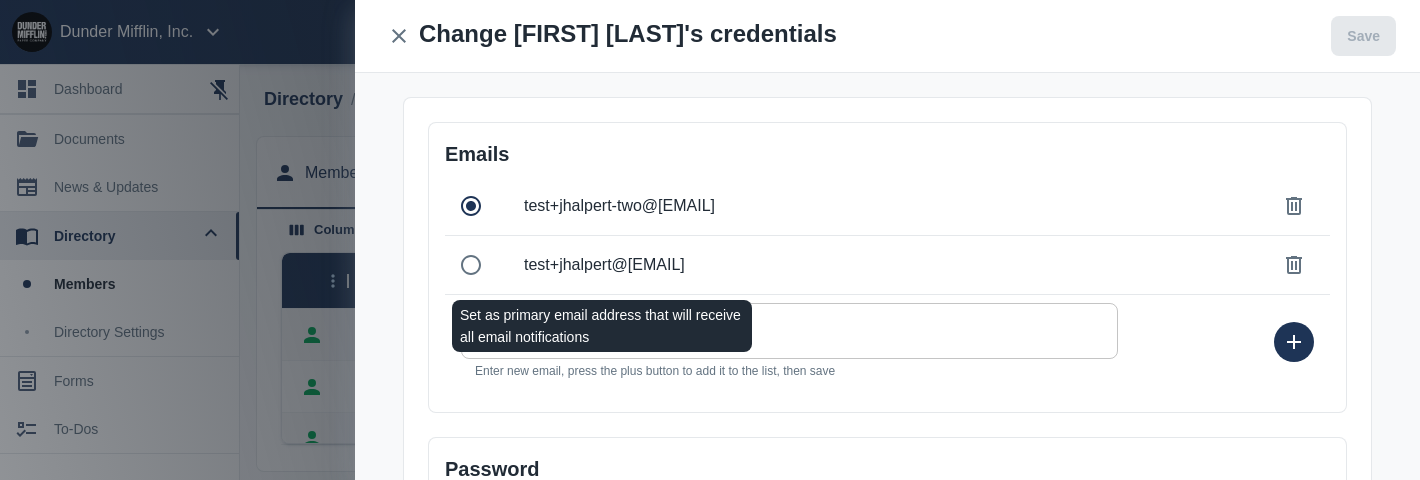 click at bounding box center [471, 265] 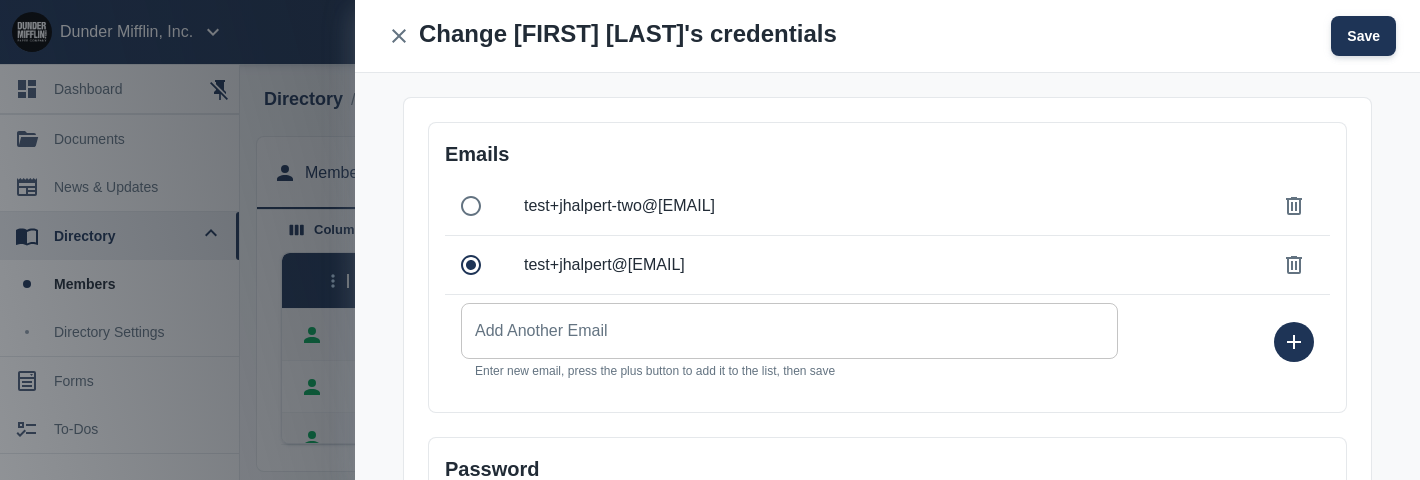 click on "Save" at bounding box center (1363, 36) 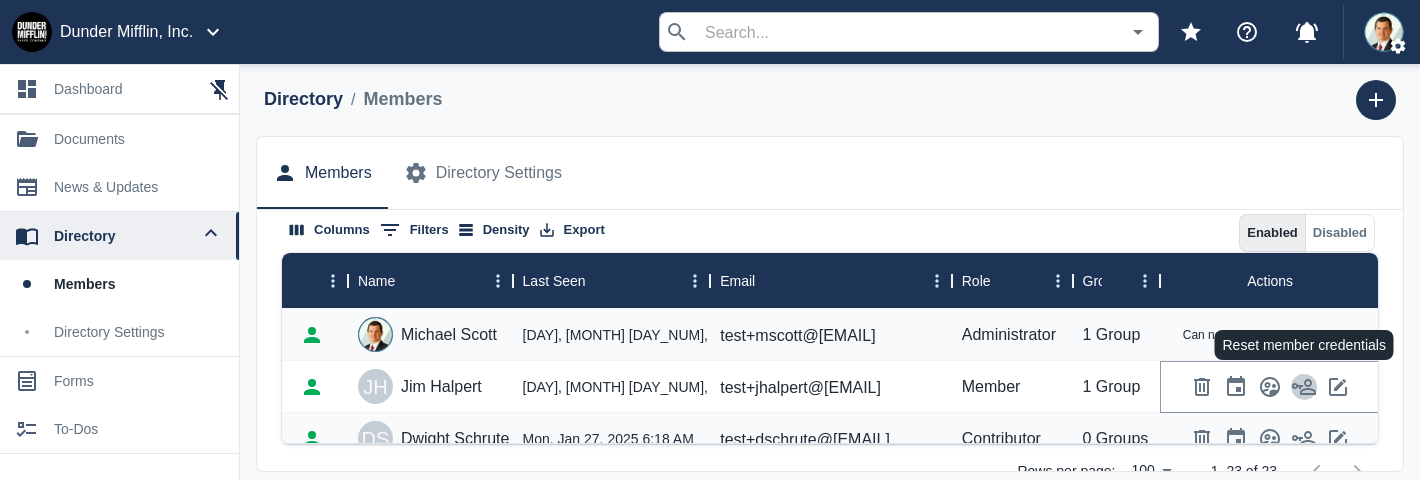 click at bounding box center (1304, 387) 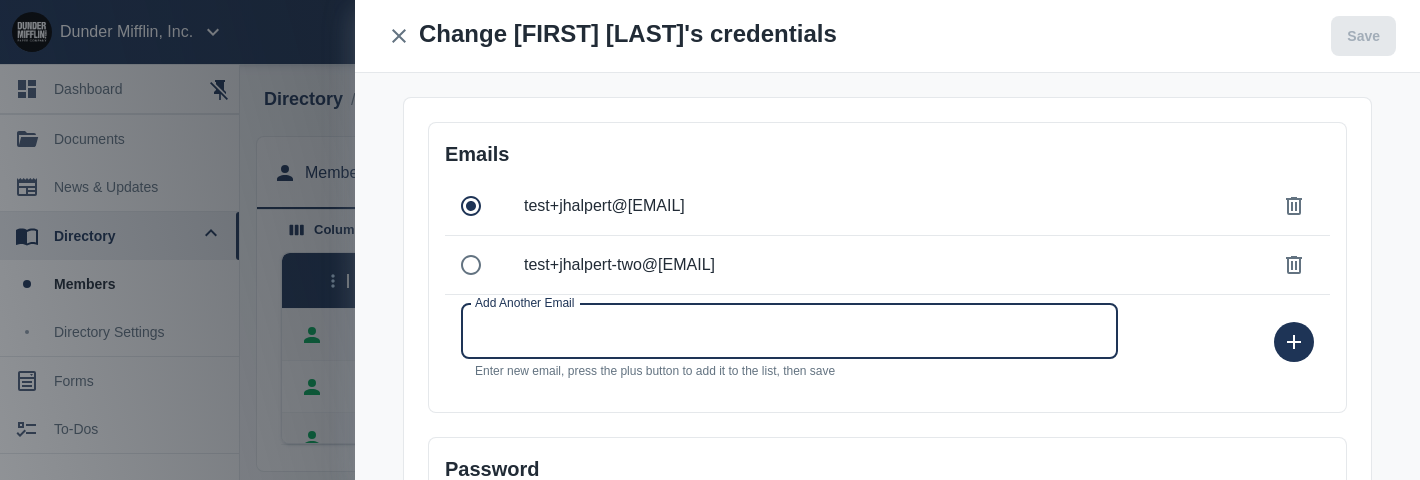 click on "Add Another Email" at bounding box center (789, 331) 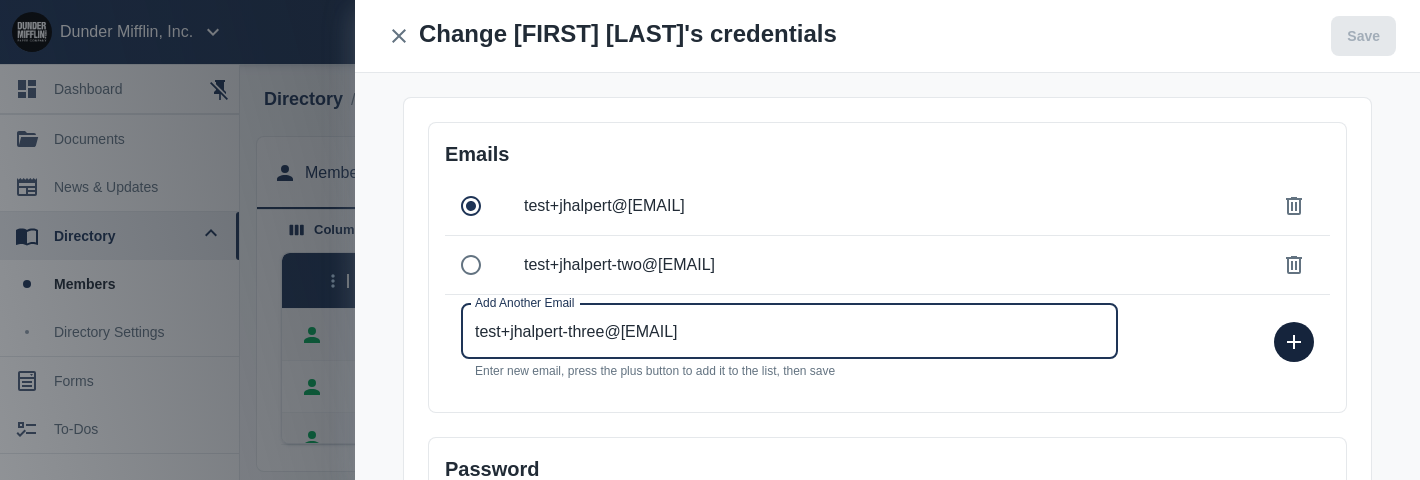 type on "test+jhalpert-three@[EMAIL]" 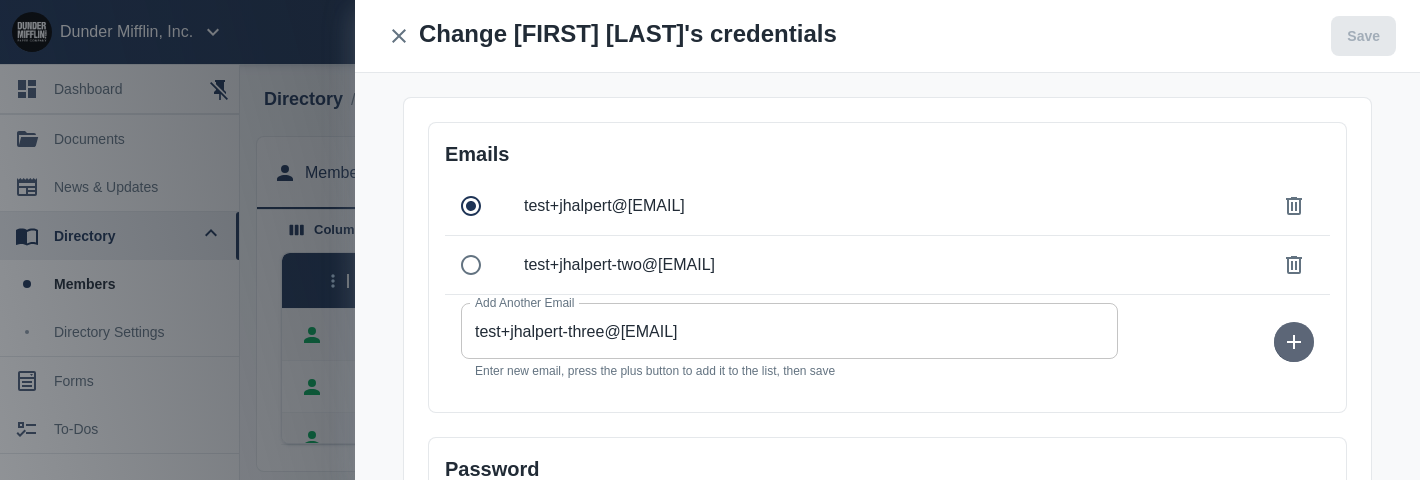 click at bounding box center (1294, 342) 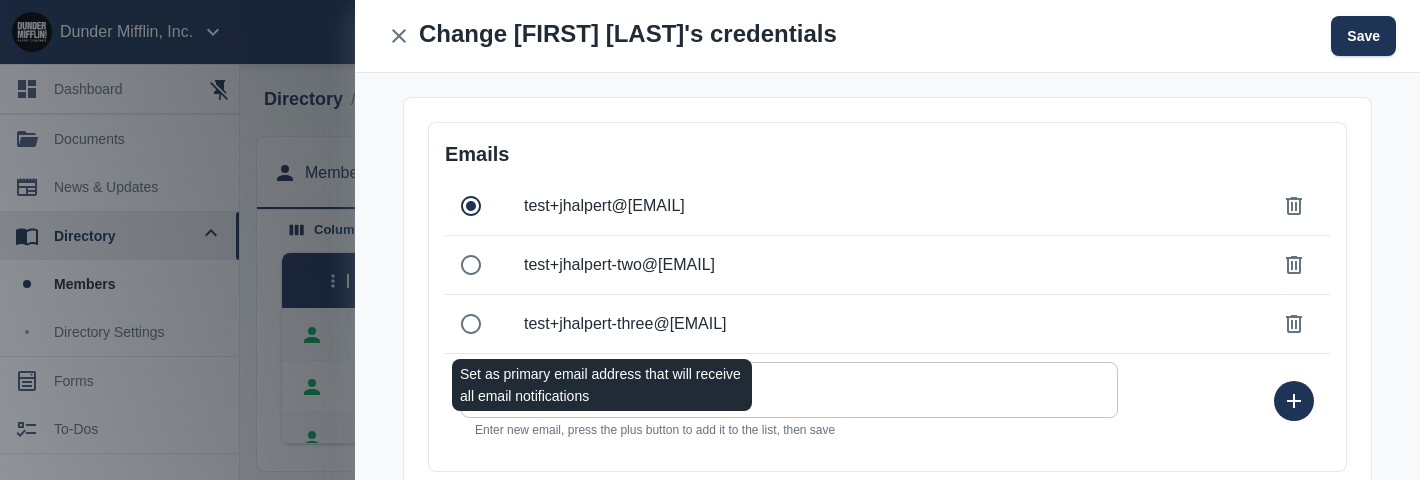 click at bounding box center (471, 265) 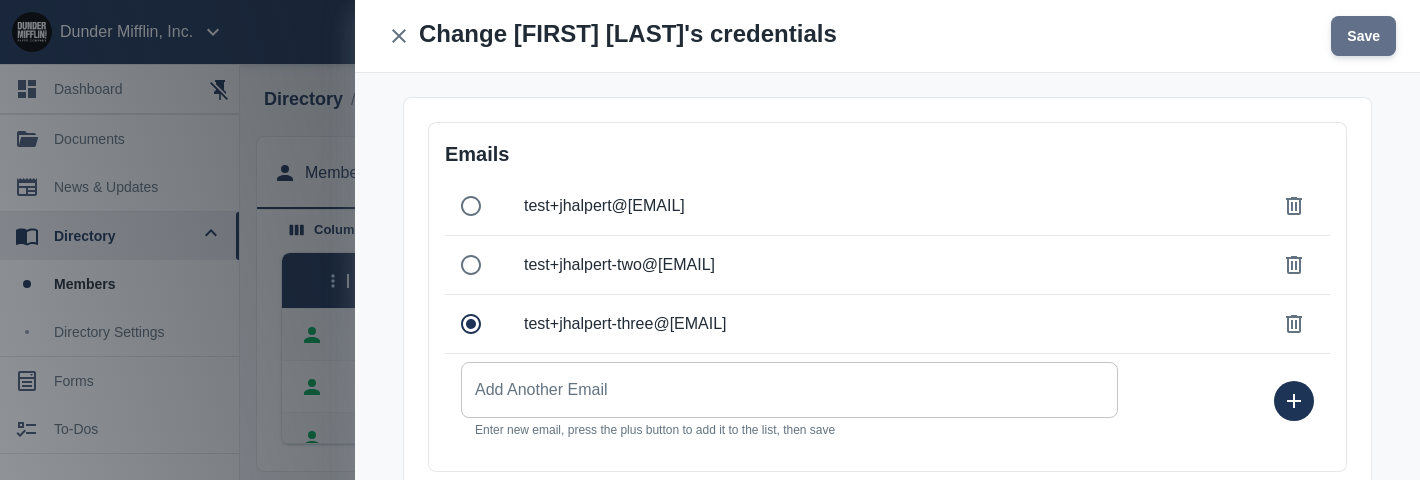 click on "Save" at bounding box center [1363, 36] 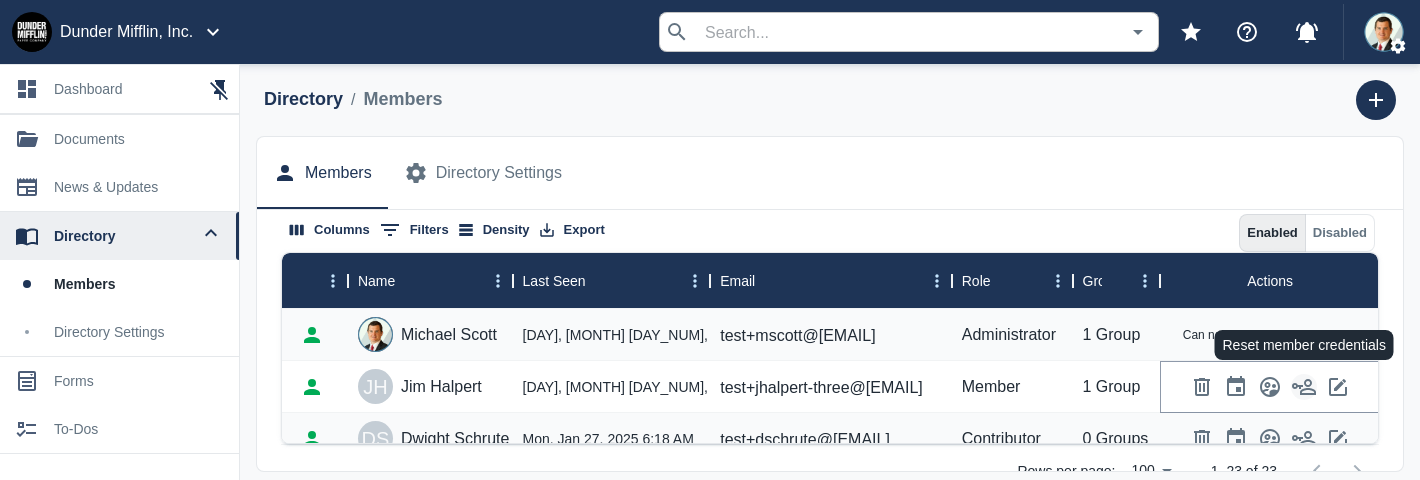 click at bounding box center [1304, 387] 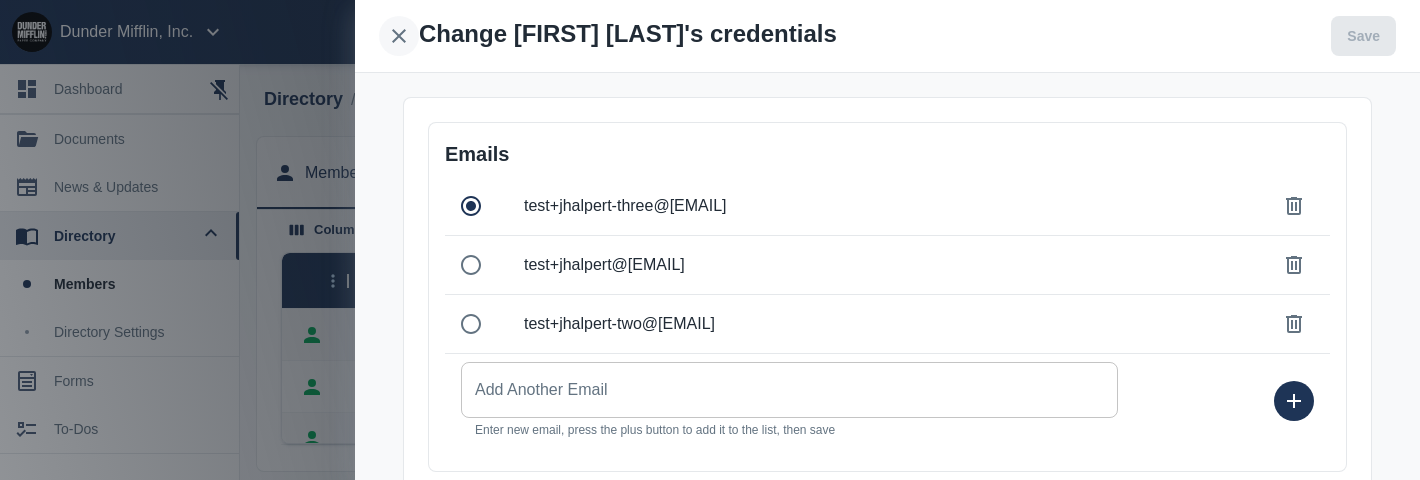 click at bounding box center [399, 36] 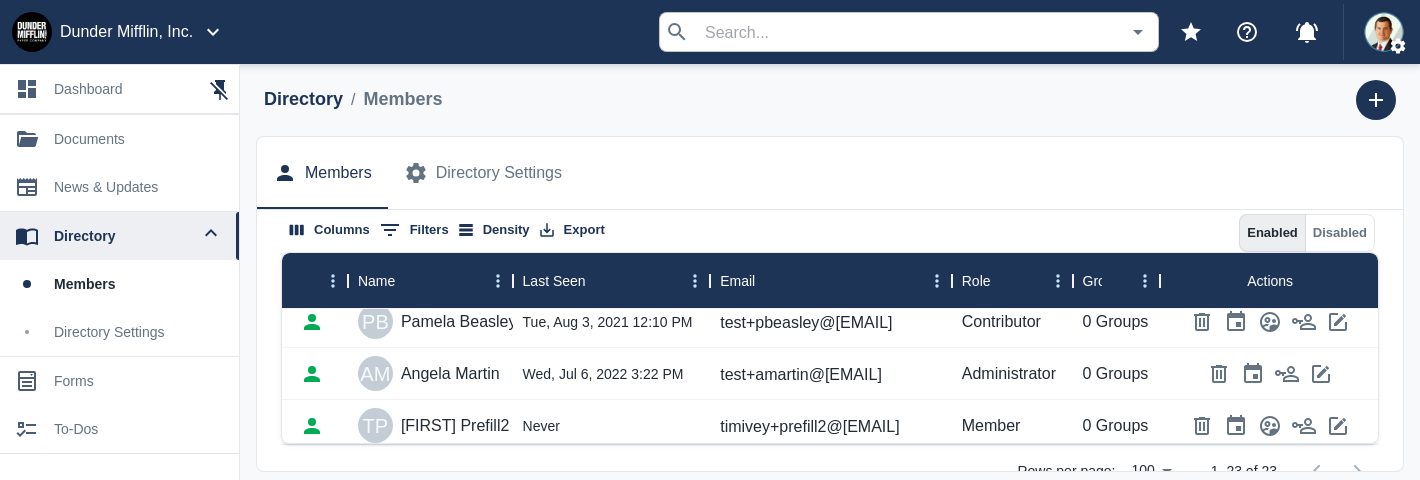 scroll, scrollTop: 172, scrollLeft: 0, axis: vertical 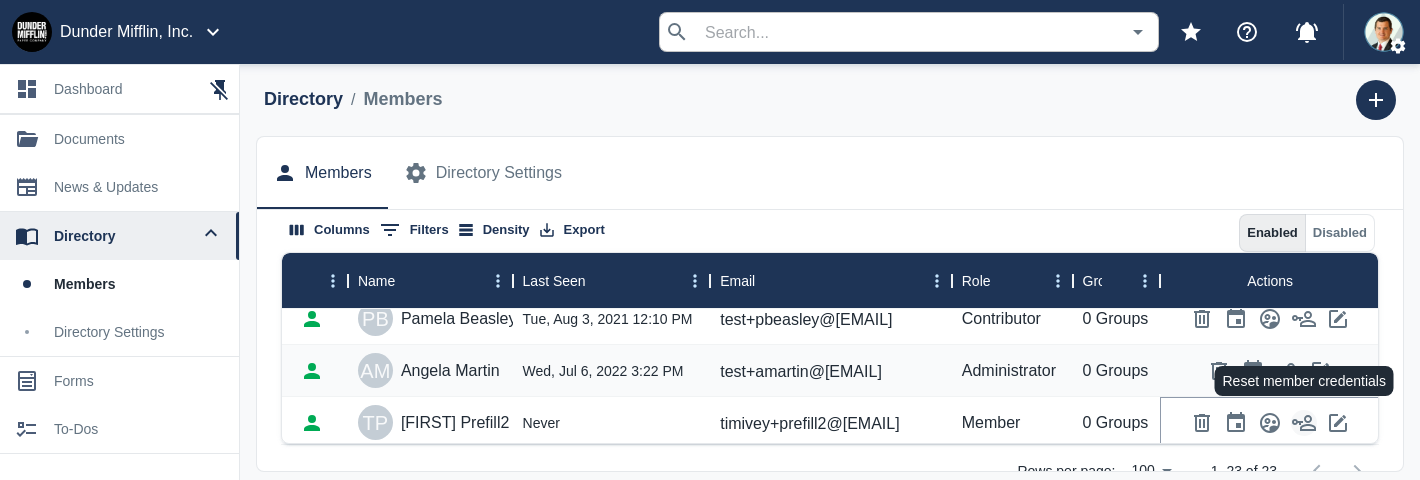 click at bounding box center (1304, 423) 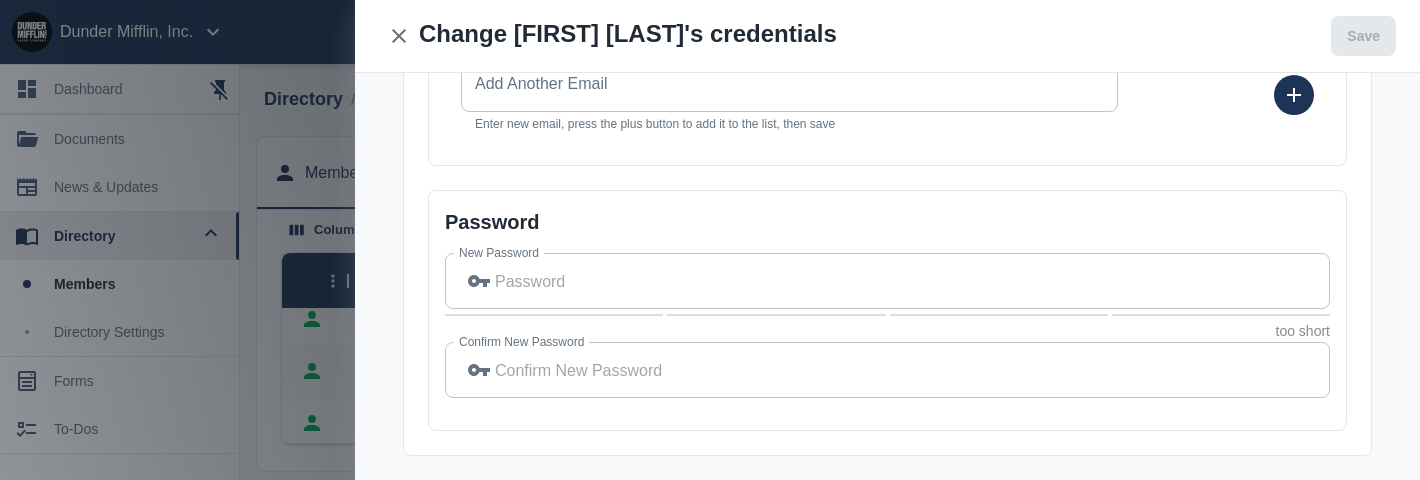 scroll, scrollTop: 0, scrollLeft: 0, axis: both 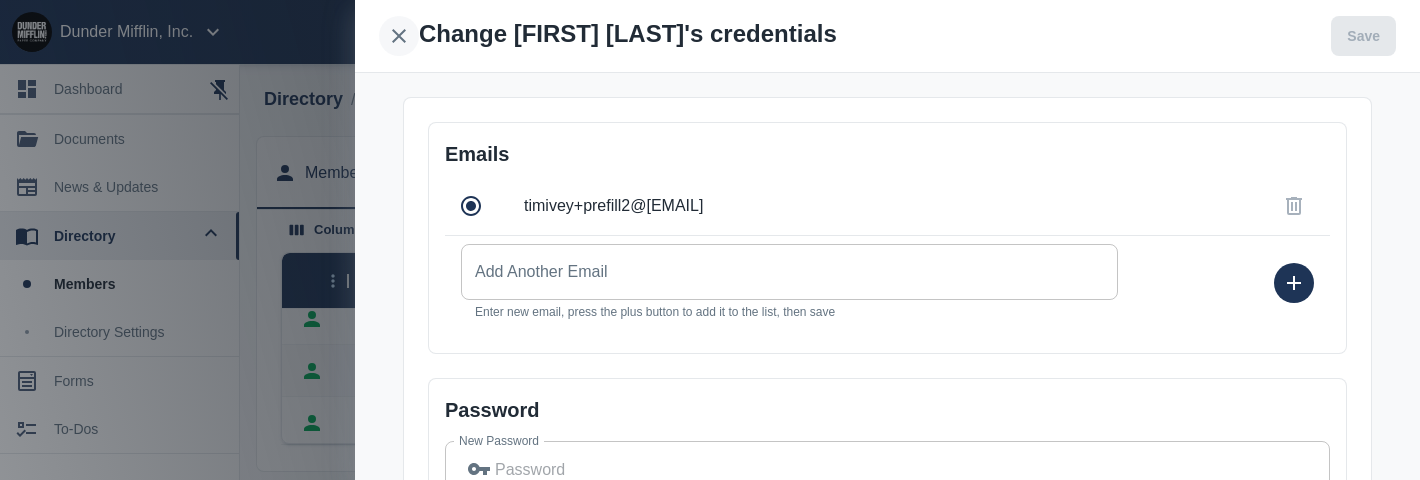 click at bounding box center [399, 36] 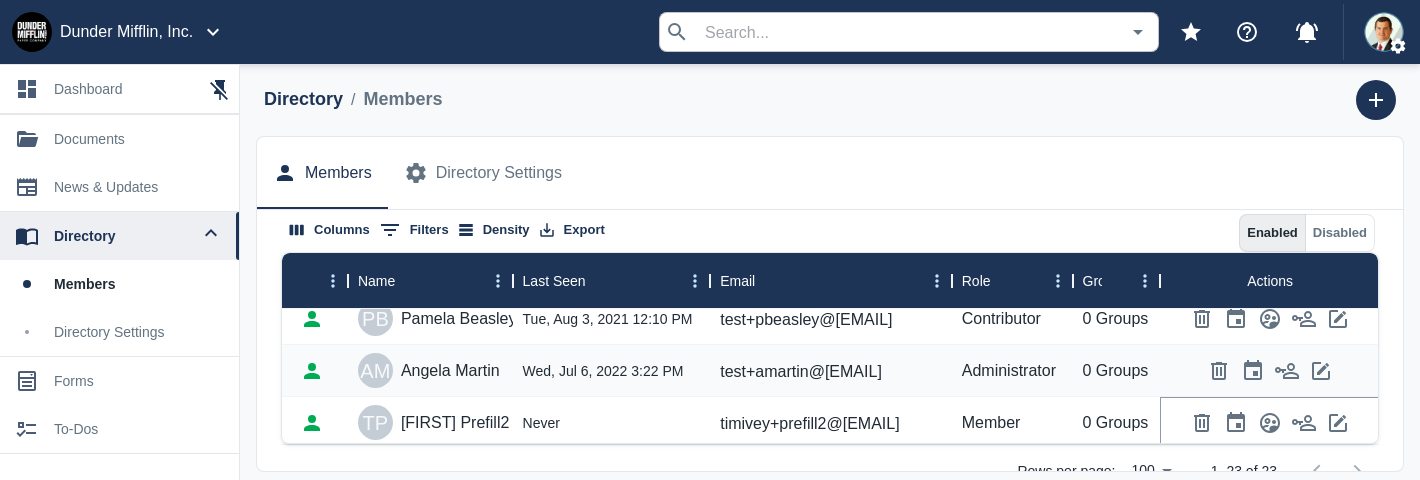 scroll, scrollTop: 0, scrollLeft: 0, axis: both 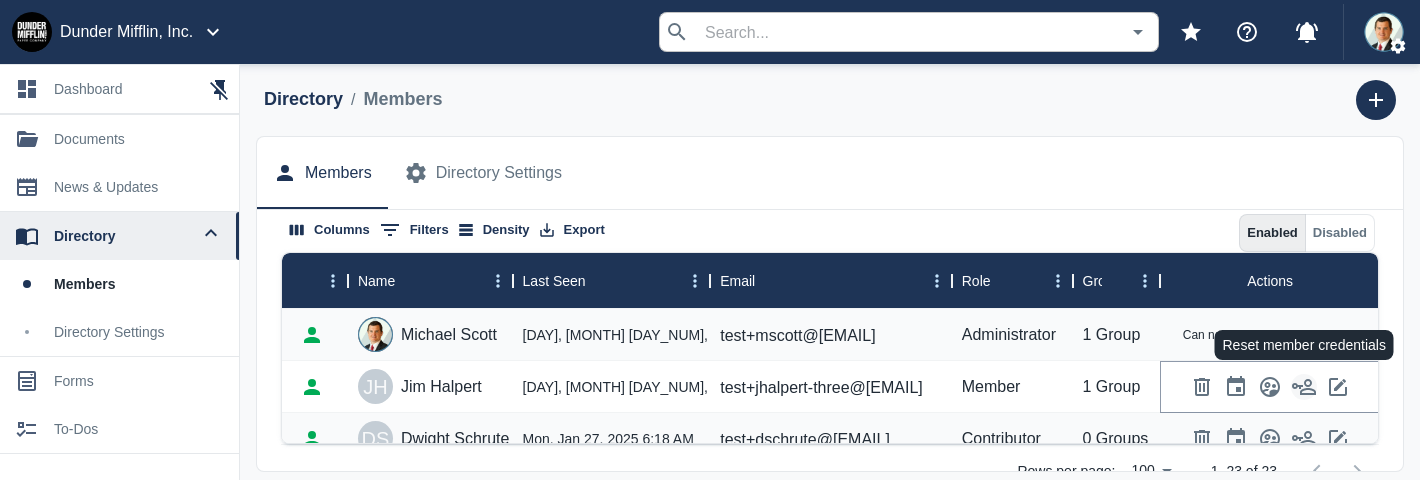 click at bounding box center [1304, 387] 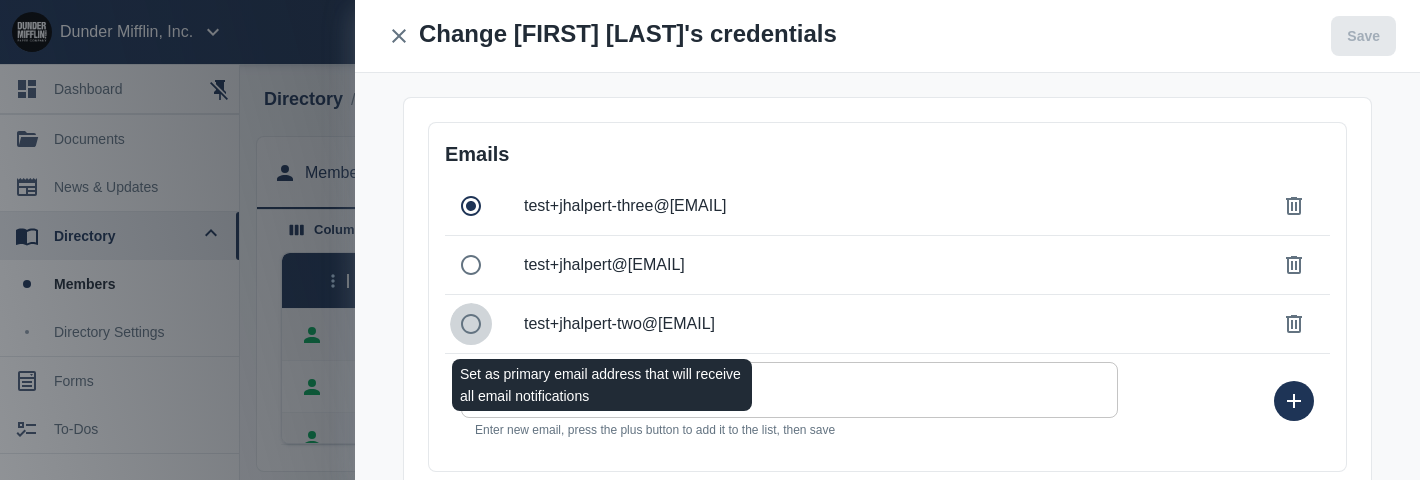 click at bounding box center [471, 265] 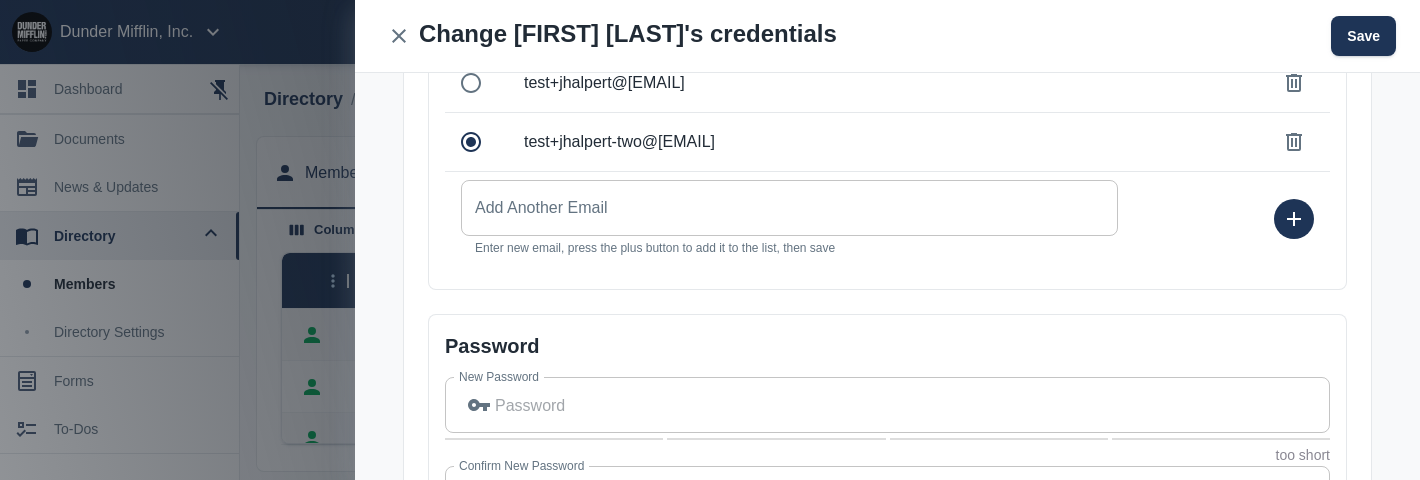scroll, scrollTop: 306, scrollLeft: 0, axis: vertical 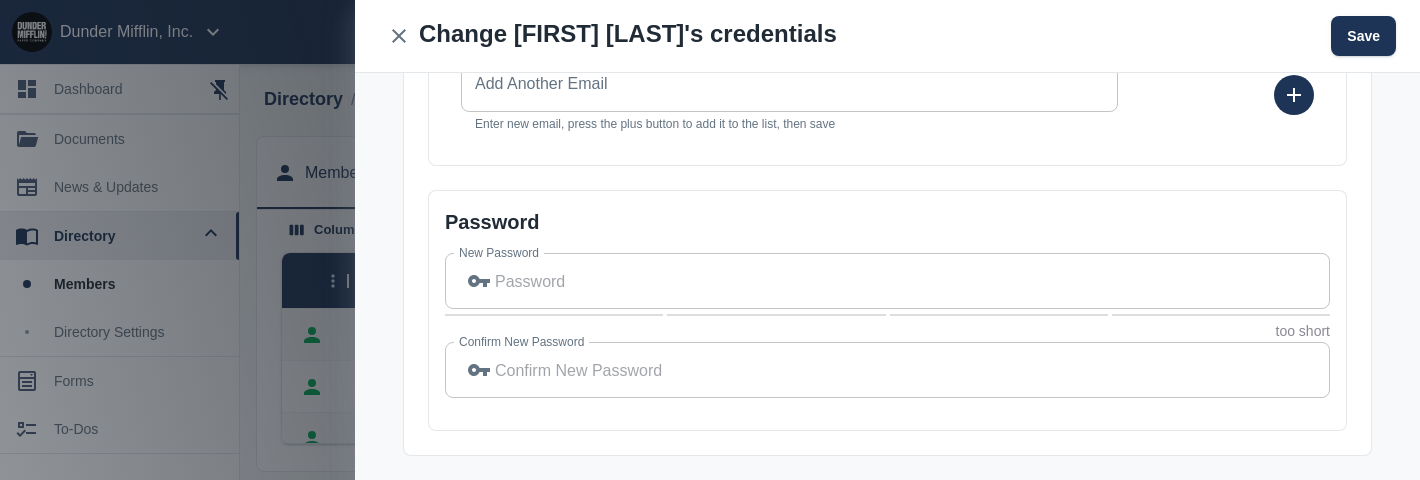 click on "New Password" at bounding box center [912, 281] 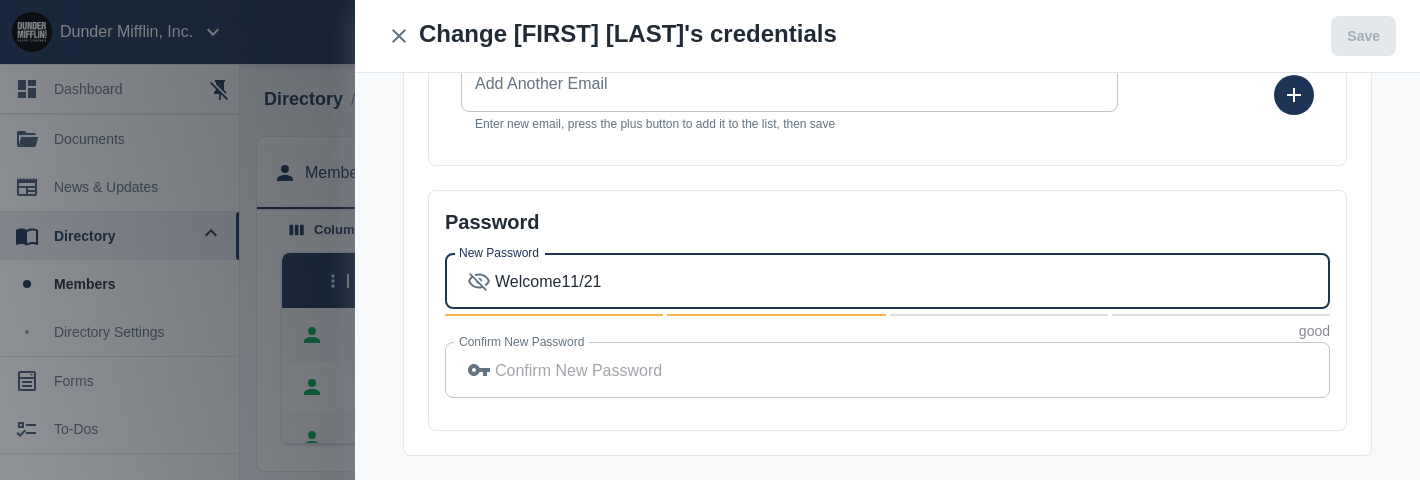 type on "Welcome11/21" 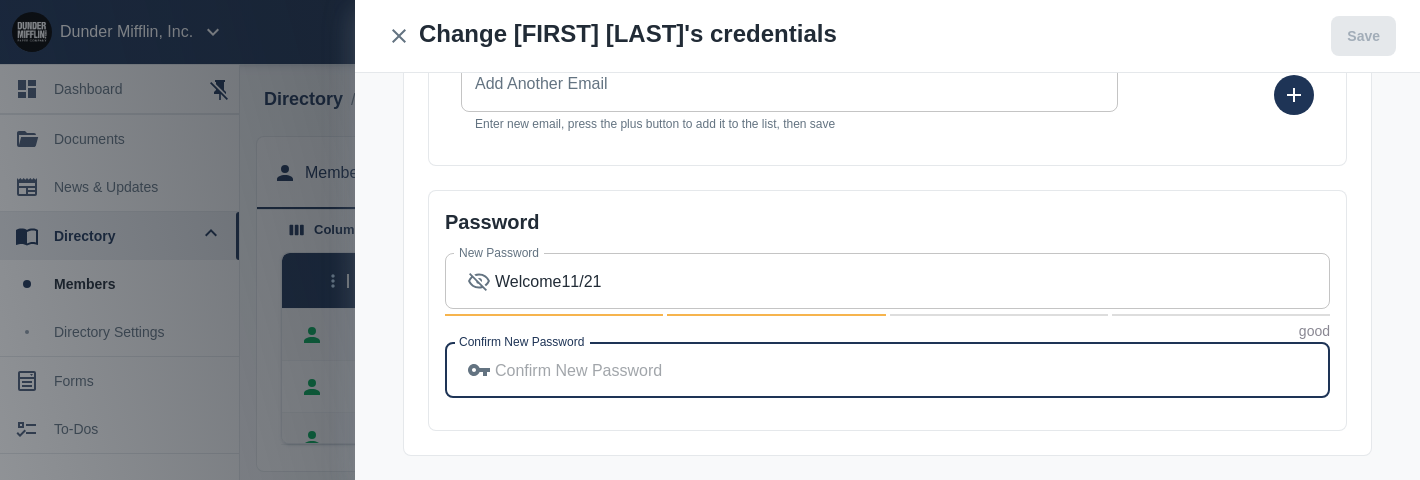 click on "Confirm New Password" at bounding box center [912, 370] 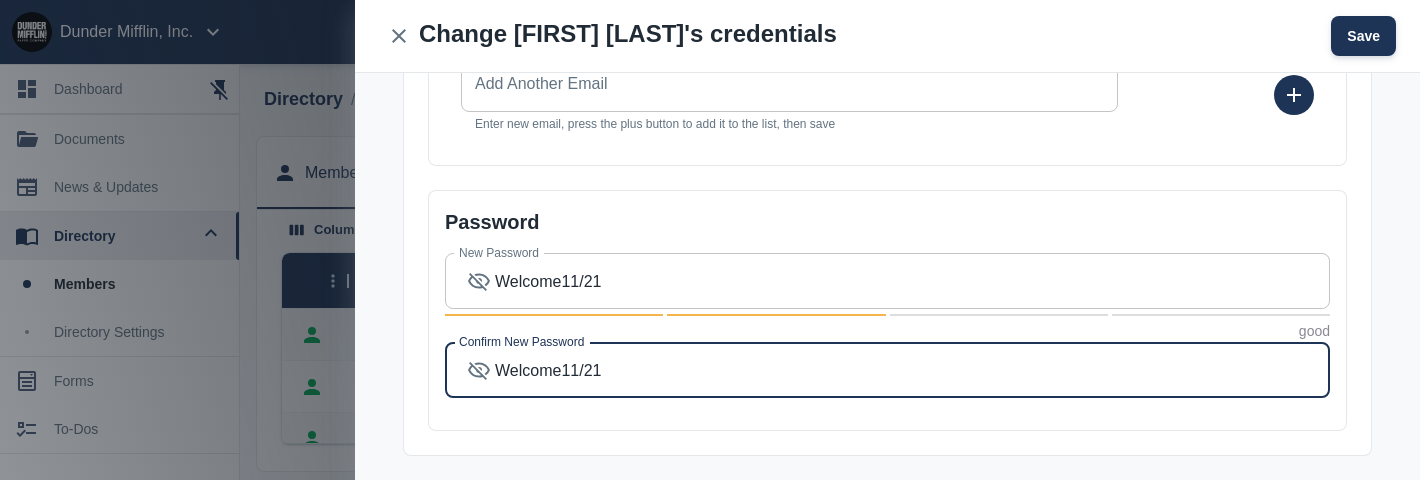 type on "Welcome11/21" 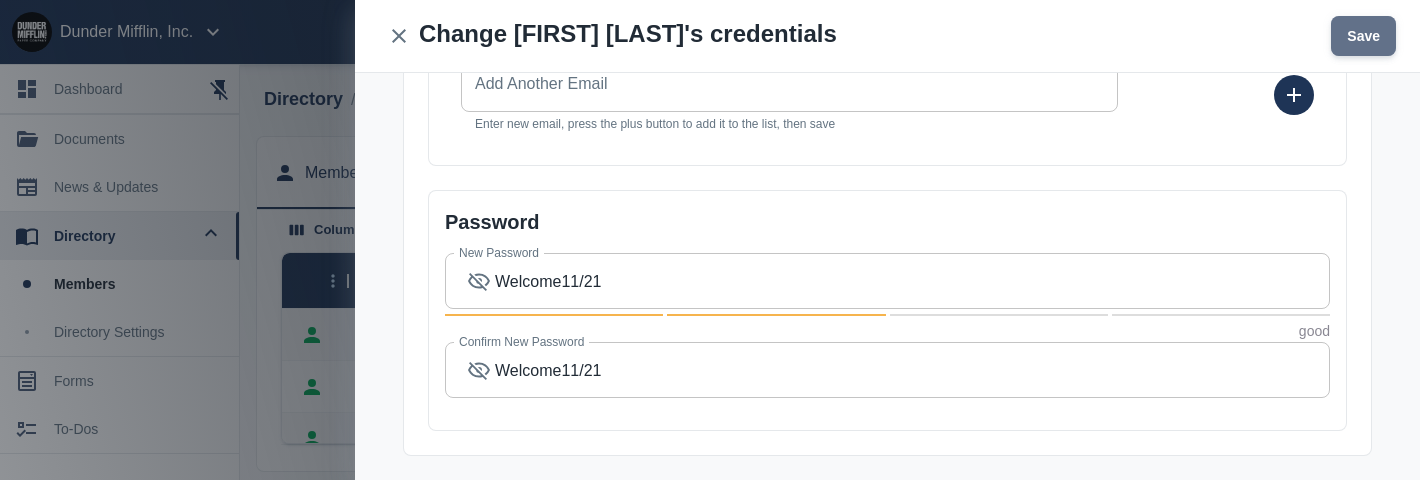 click on "Save" at bounding box center (1363, 36) 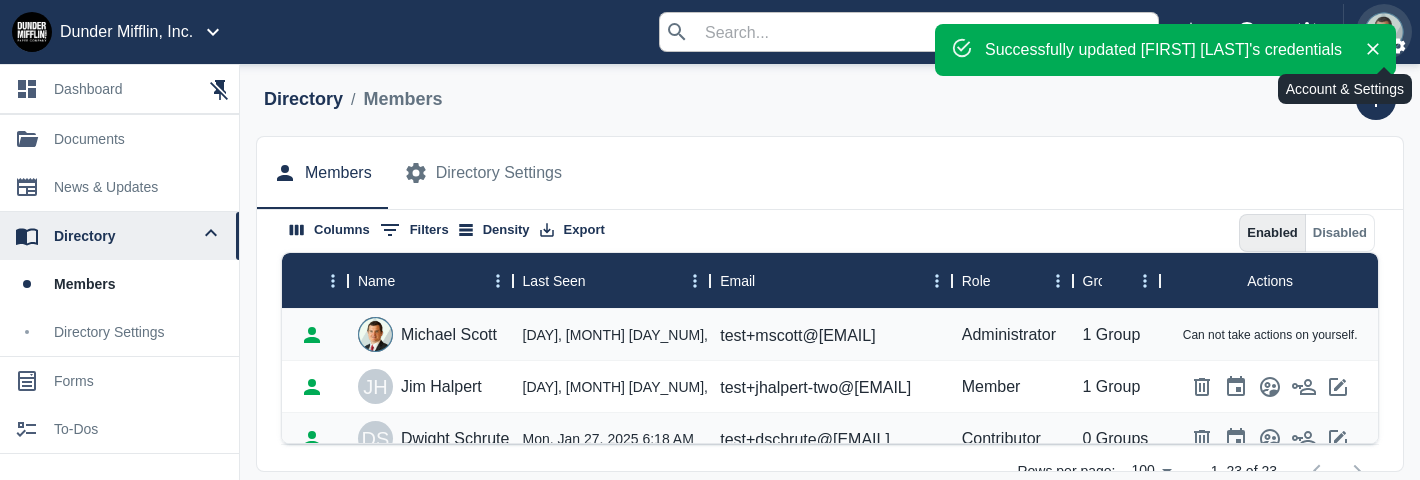 click at bounding box center (1384, 32) 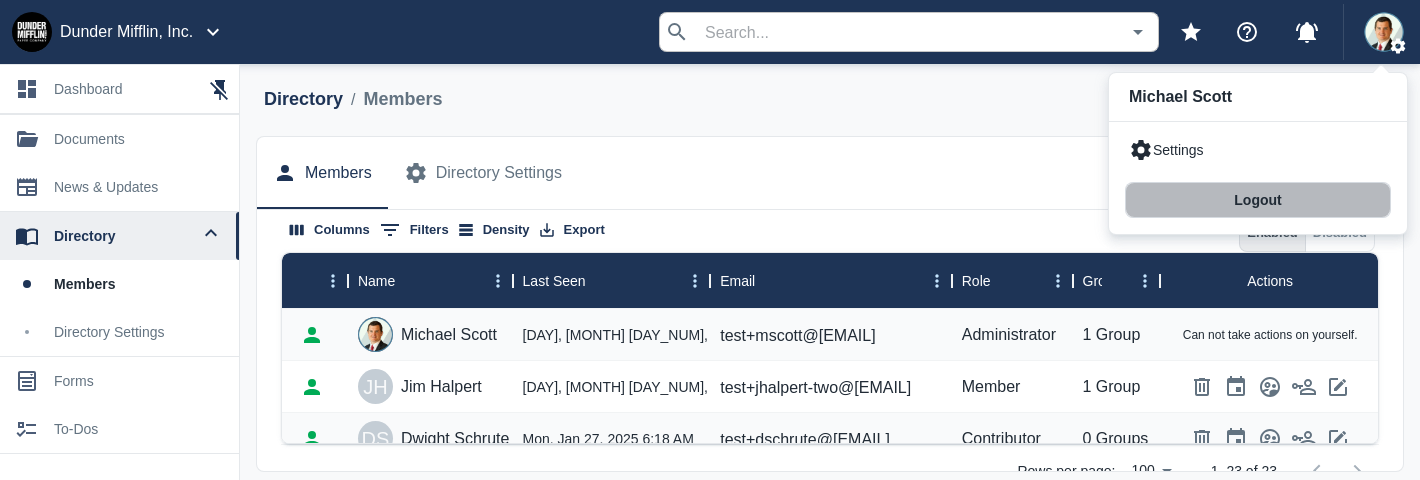 click on "Logout" at bounding box center [1258, 200] 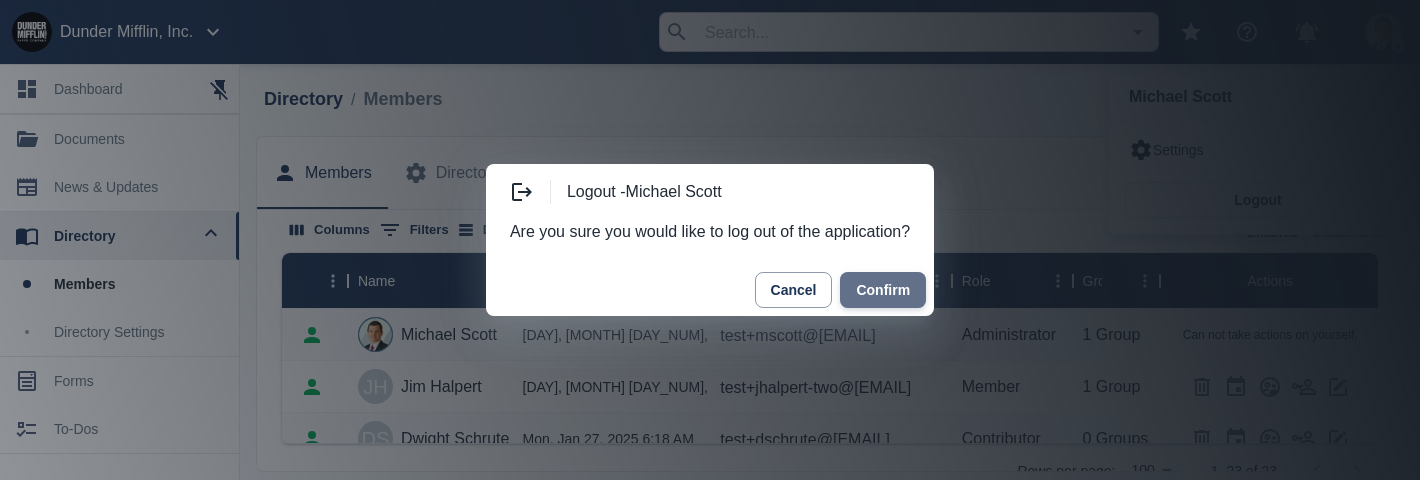 click on "Confirm" at bounding box center [883, 290] 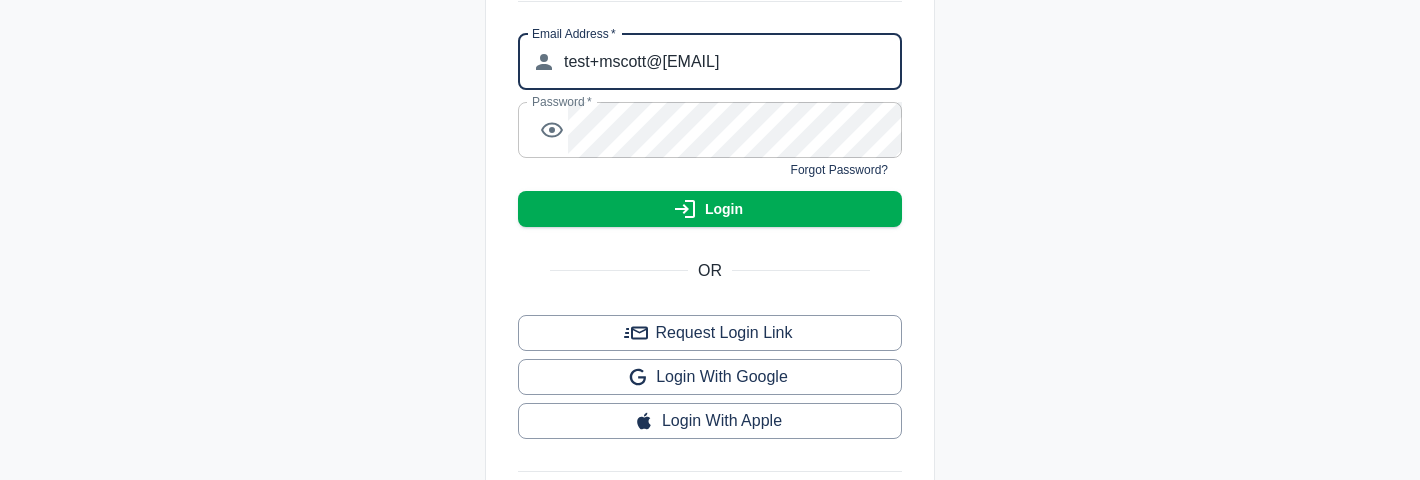 click on "test+mscott@[EMAIL]" at bounding box center (733, 62) 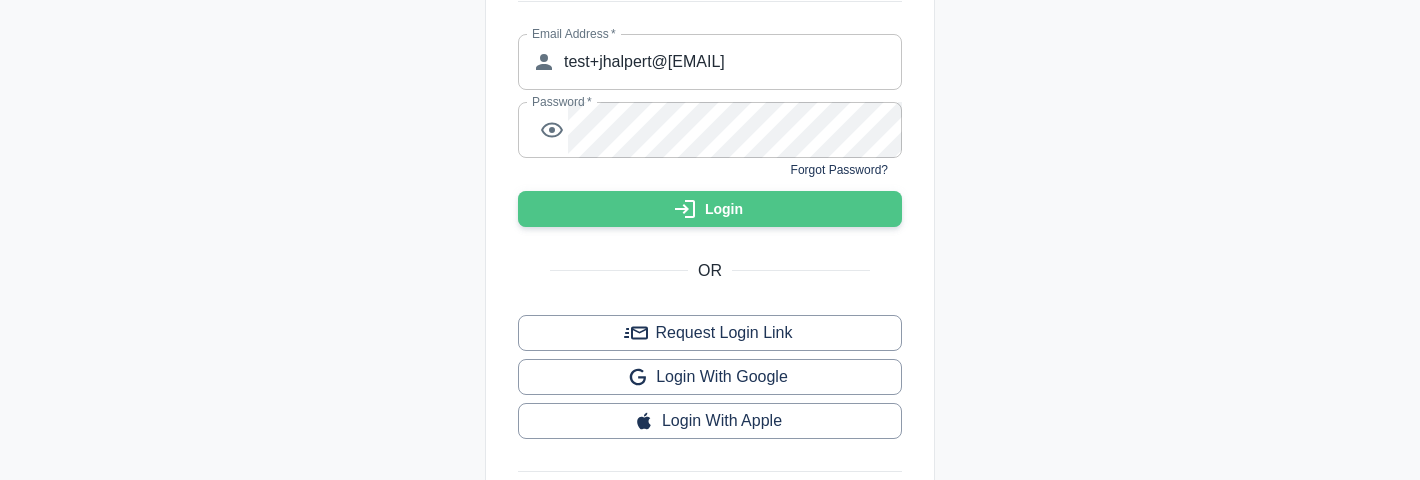 click on "Login" at bounding box center (710, 209) 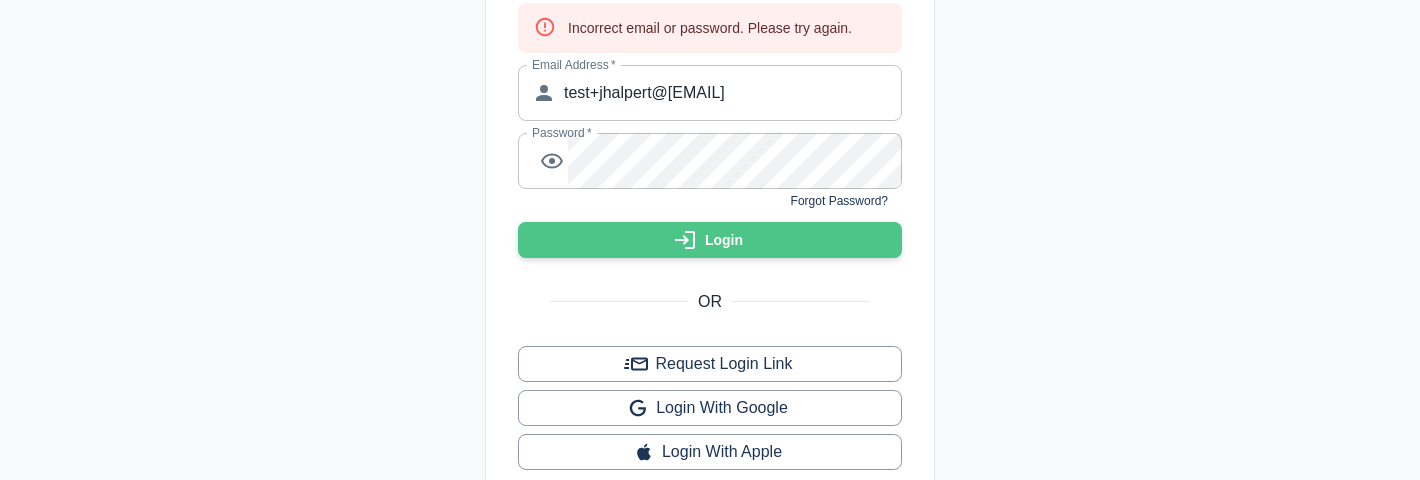 click on "Login" at bounding box center [710, 240] 